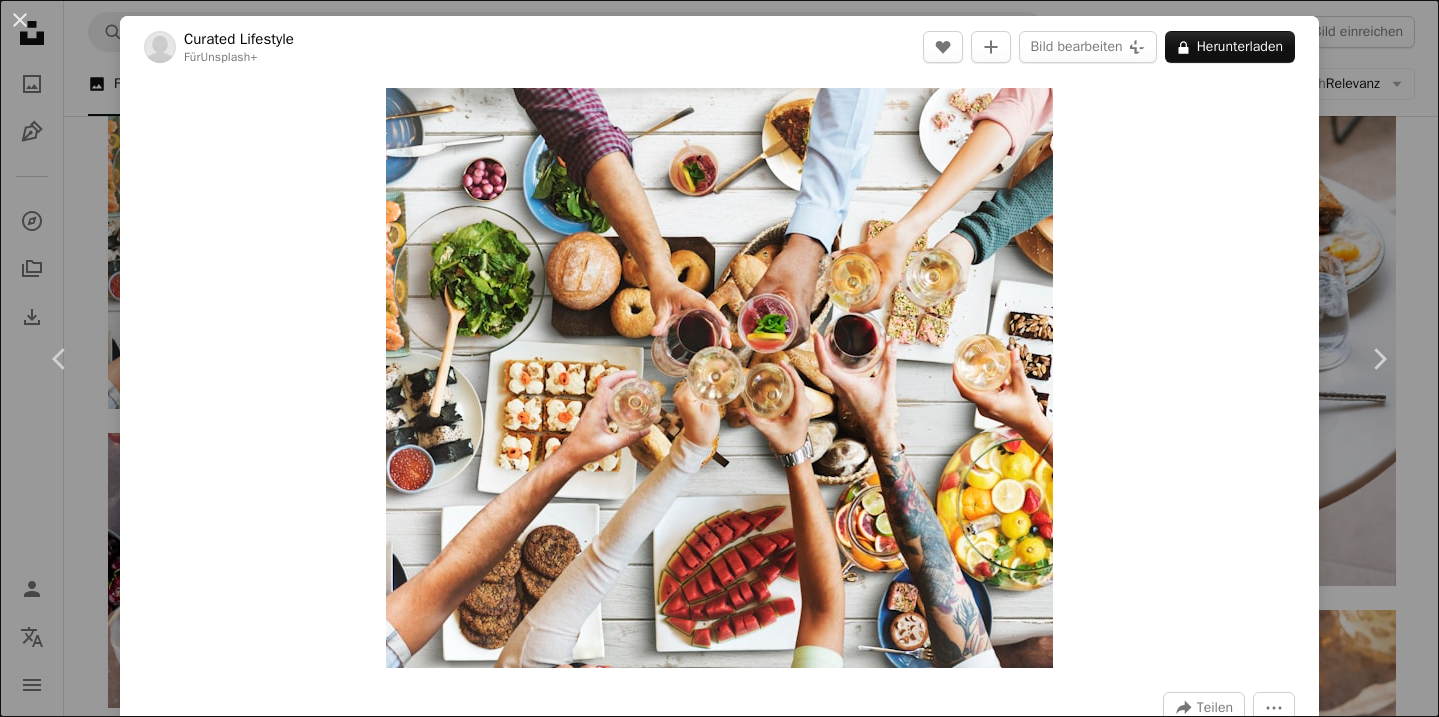 scroll, scrollTop: 1393, scrollLeft: 0, axis: vertical 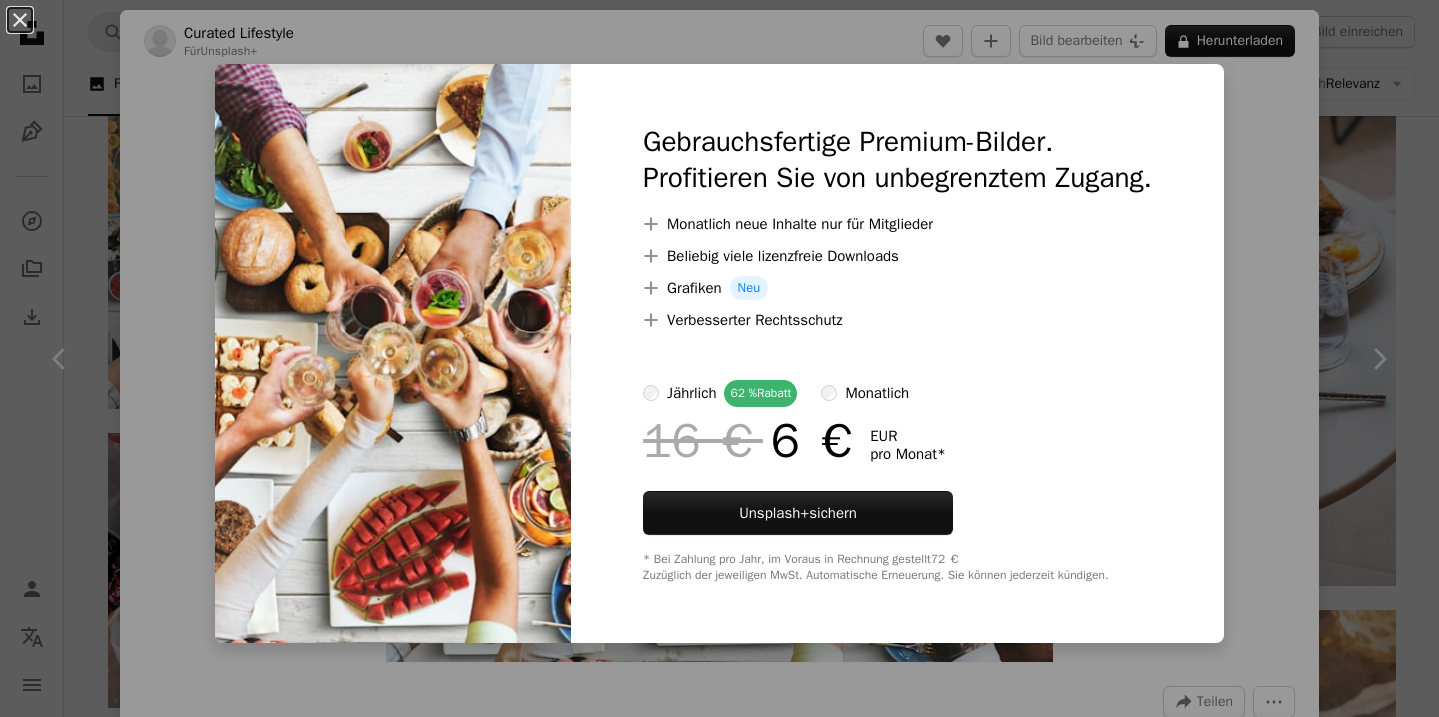 click on "An X shape Gebrauchsfertige Premium-Bilder. Profitieren Sie von unbegrenztem Zugang. A plus sign Monatlich neue Inhalte nur für Mitglieder A plus sign Beliebig viele lizenzfreie Downloads A plus sign Grafiken  Neu A plus sign Verbesserter Rechtsschutz jährlich 62 %  Rabatt monatlich 16 €   6 € EUR pro Monat * Unsplash+  sichern * Bei Zahlung pro Jahr, im Voraus in Rechnung gestellt  72 € Zuzüglich der jeweiligen MwSt. Automatische Erneuerung. Sie können jederzeit kündigen." at bounding box center [719, 358] 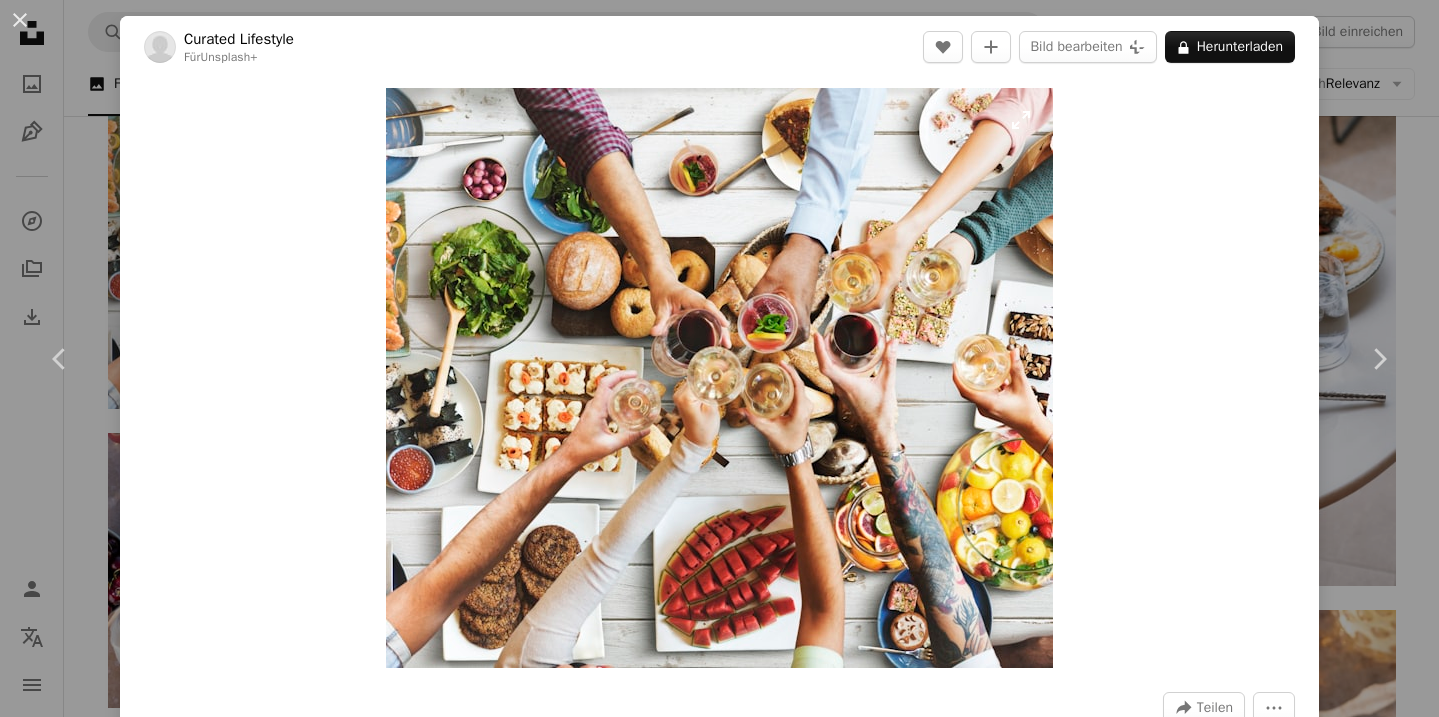 scroll, scrollTop: 0, scrollLeft: 0, axis: both 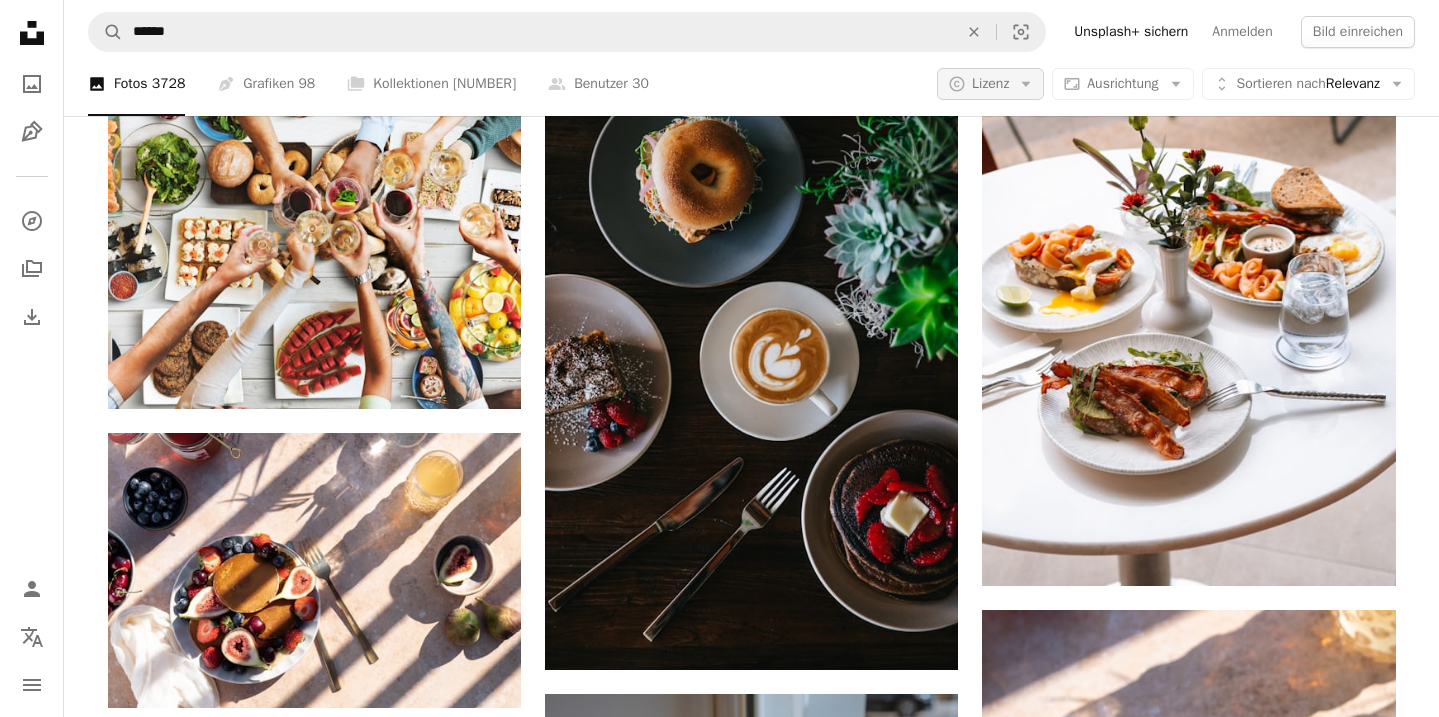click on "Arrow down" 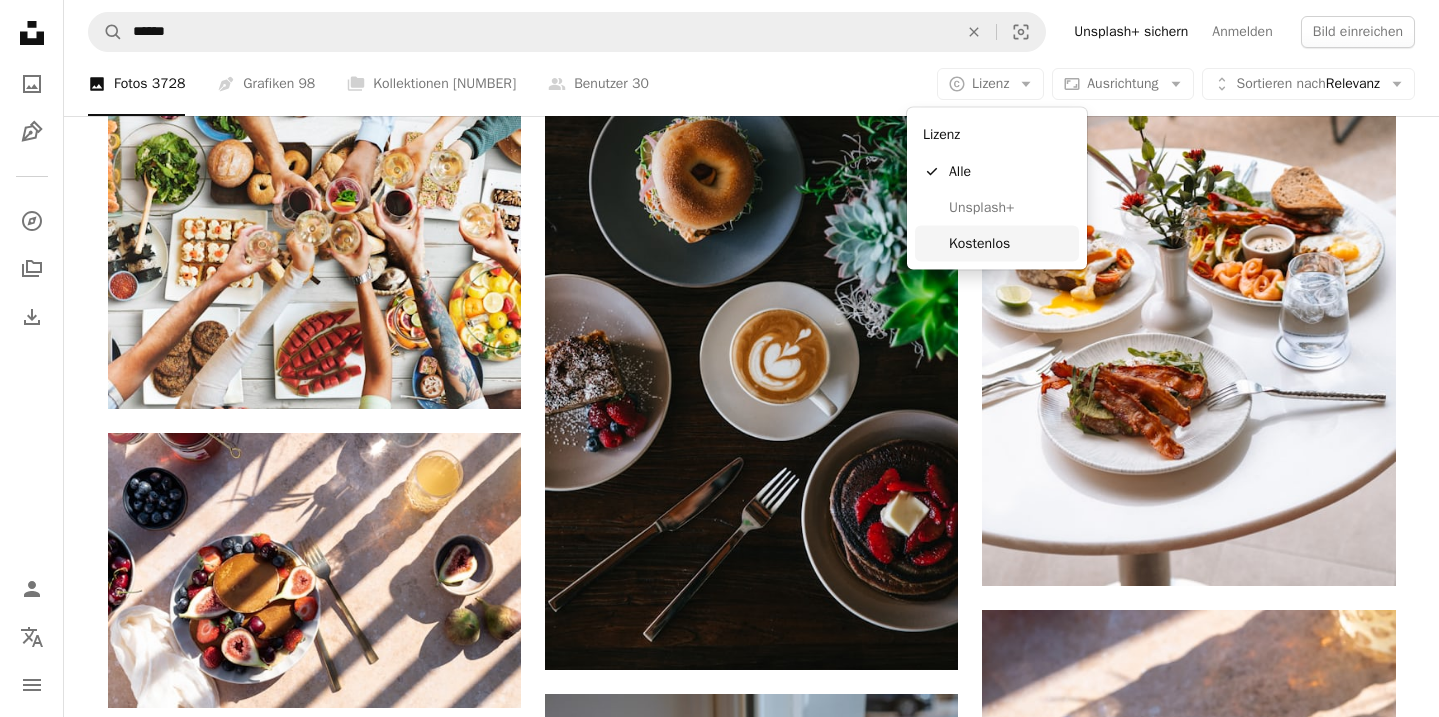 click on "Kostenlos" at bounding box center (1010, 243) 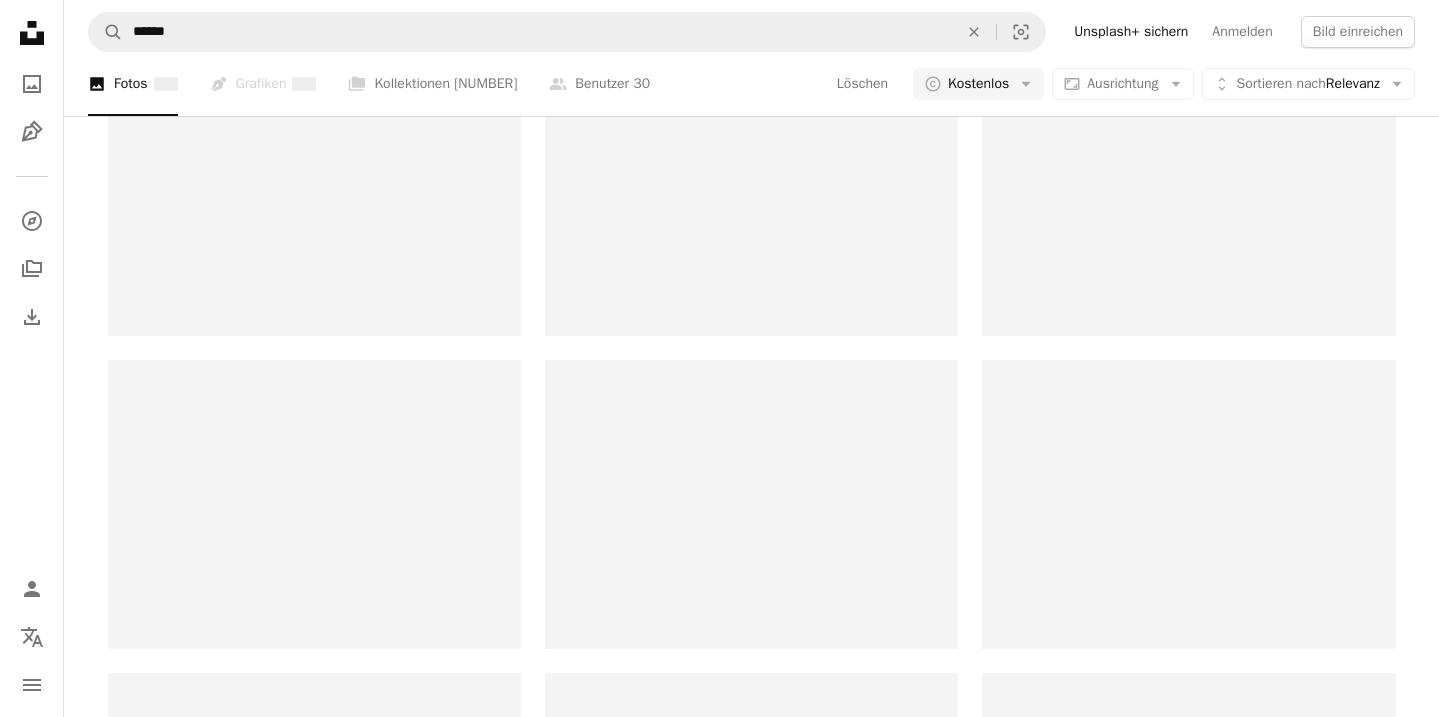 scroll, scrollTop: 0, scrollLeft: 0, axis: both 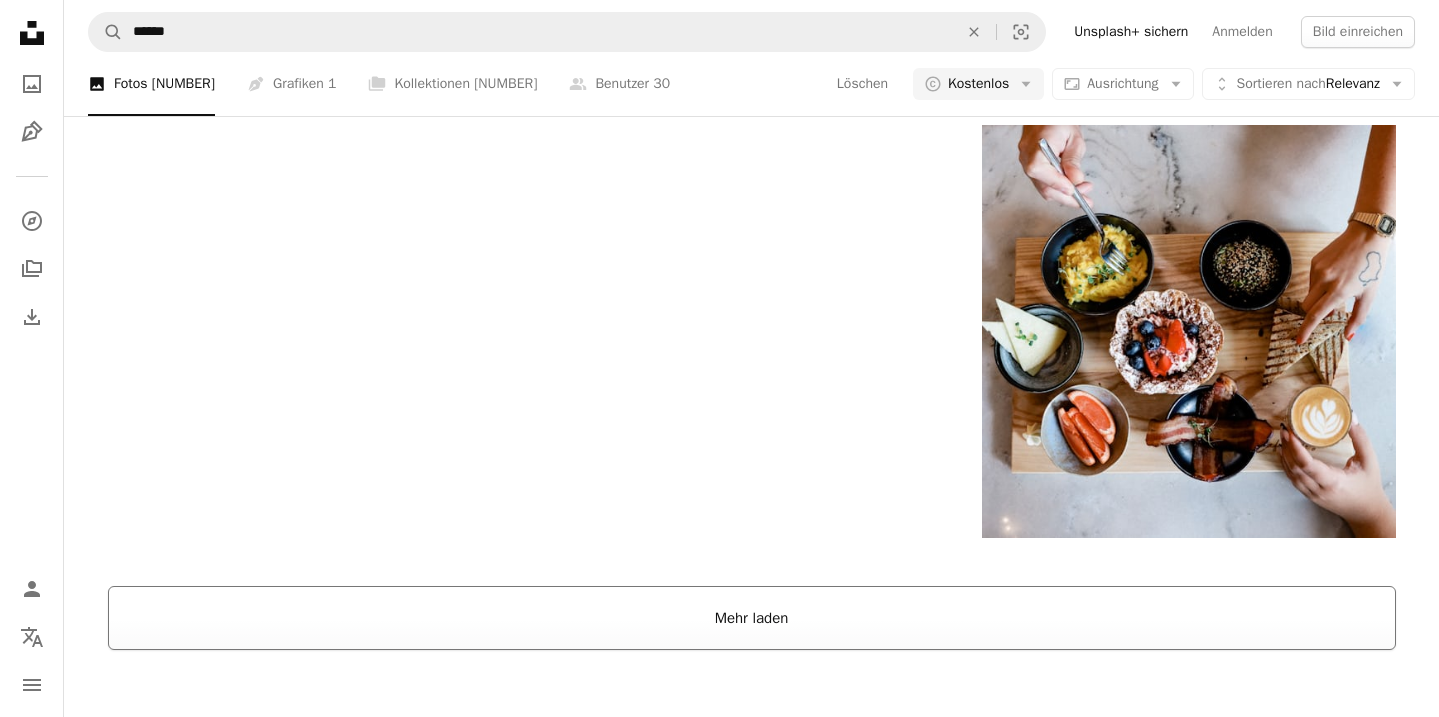 click on "Mehr laden" at bounding box center (752, 618) 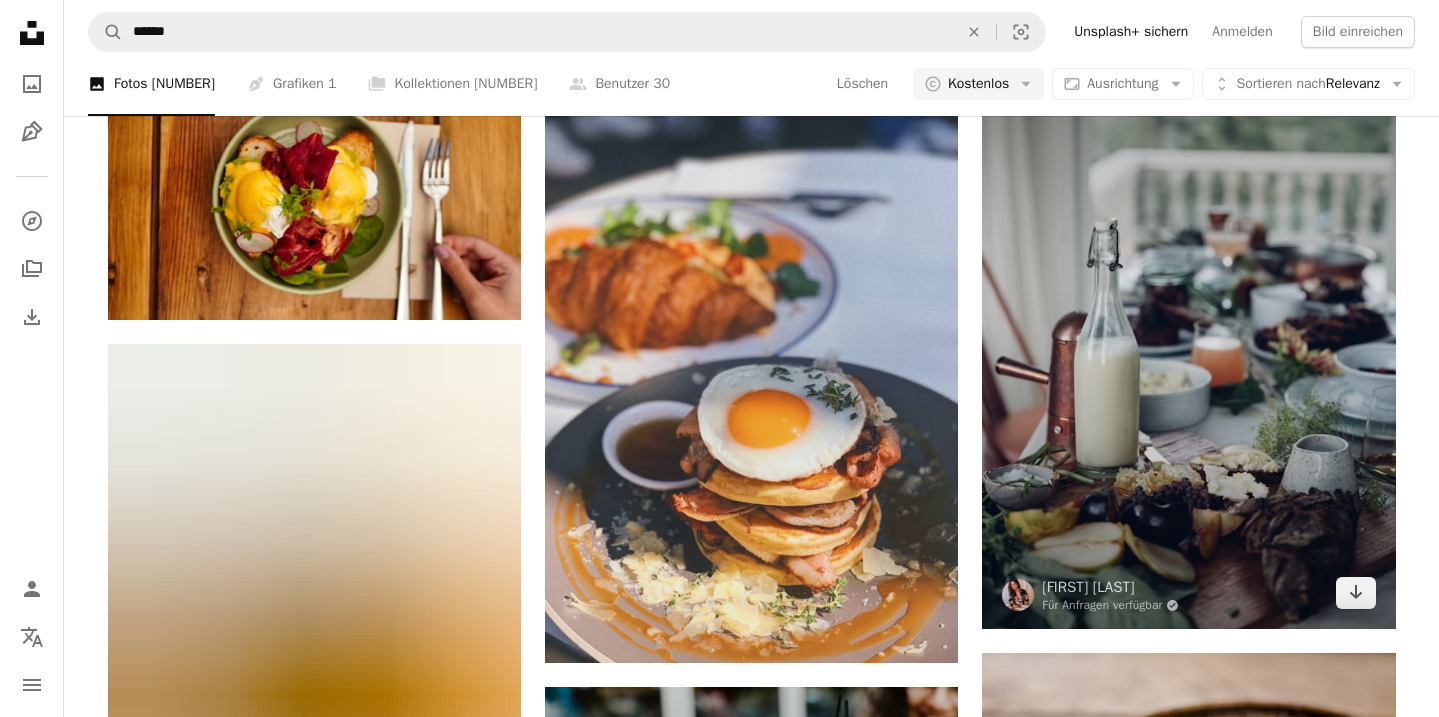 scroll, scrollTop: 8378, scrollLeft: 0, axis: vertical 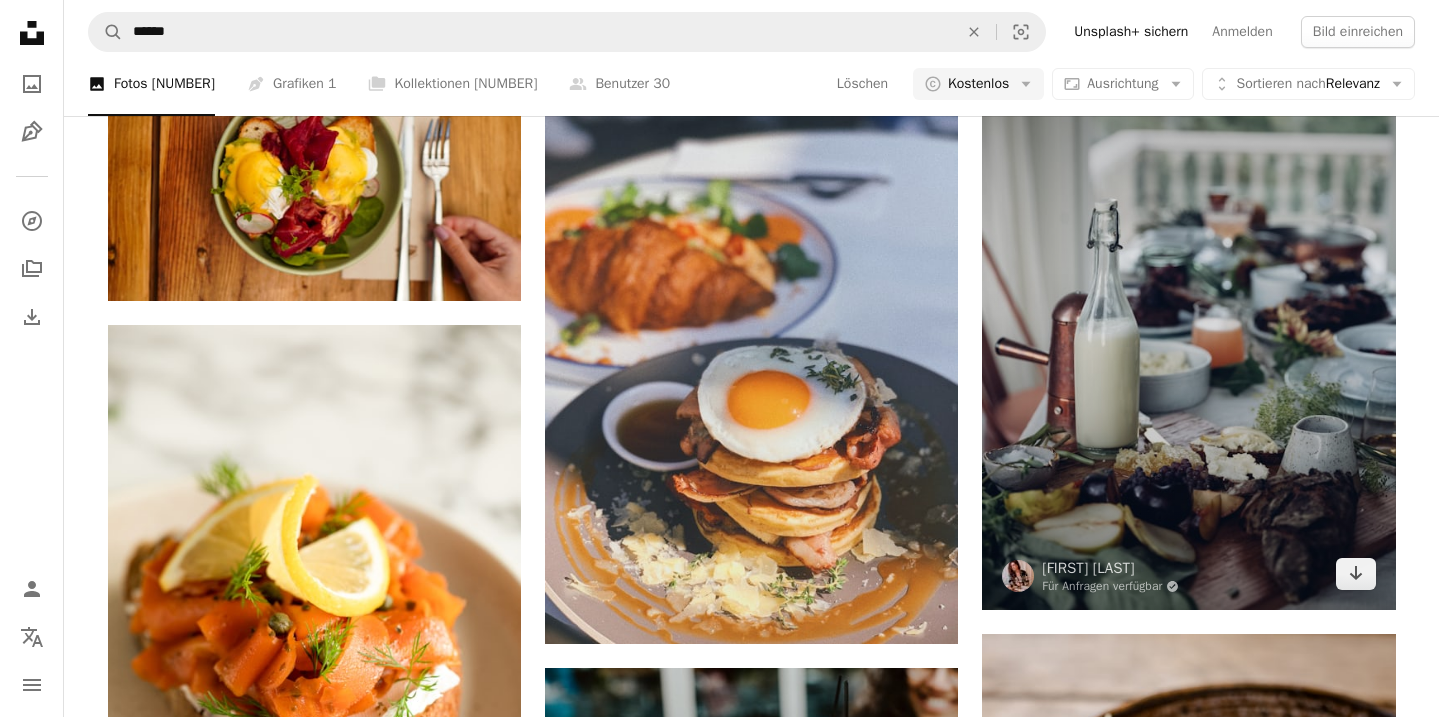 click at bounding box center (1188, 300) 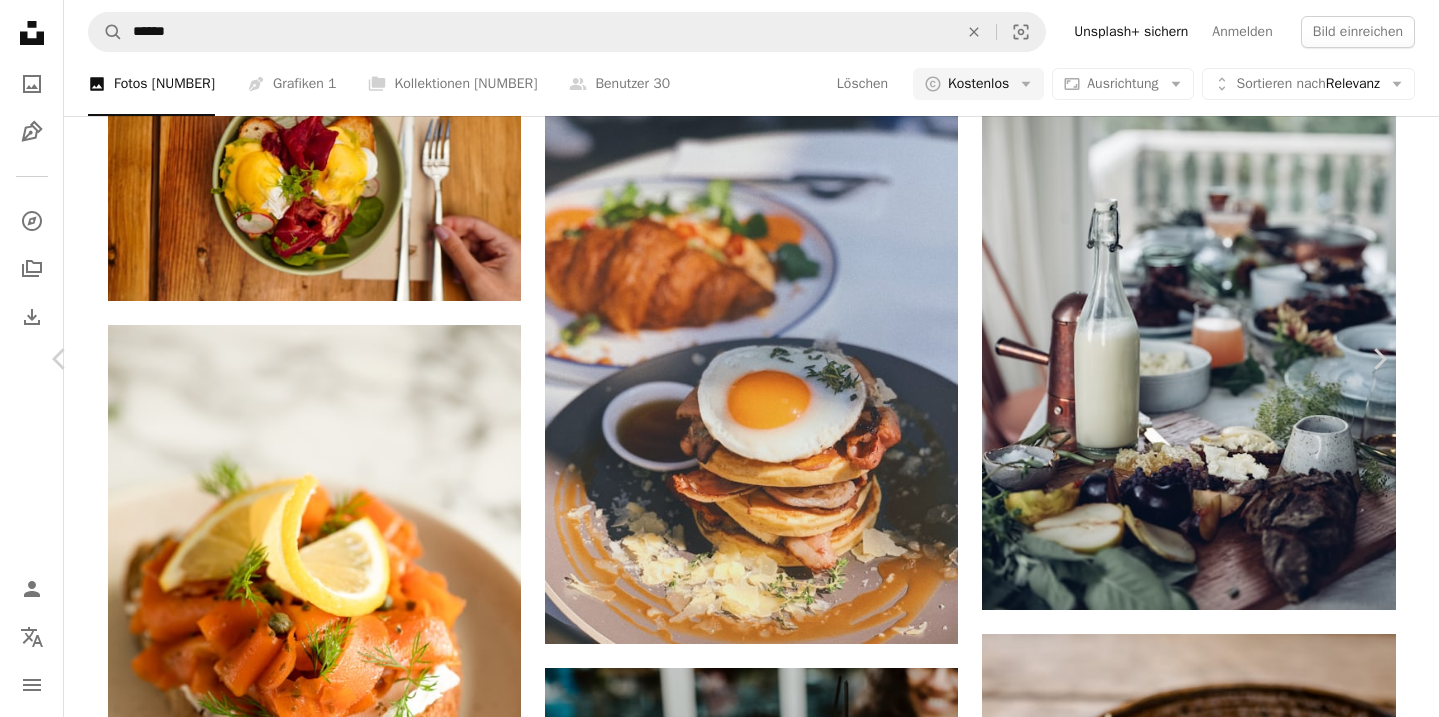 scroll, scrollTop: 73, scrollLeft: 0, axis: vertical 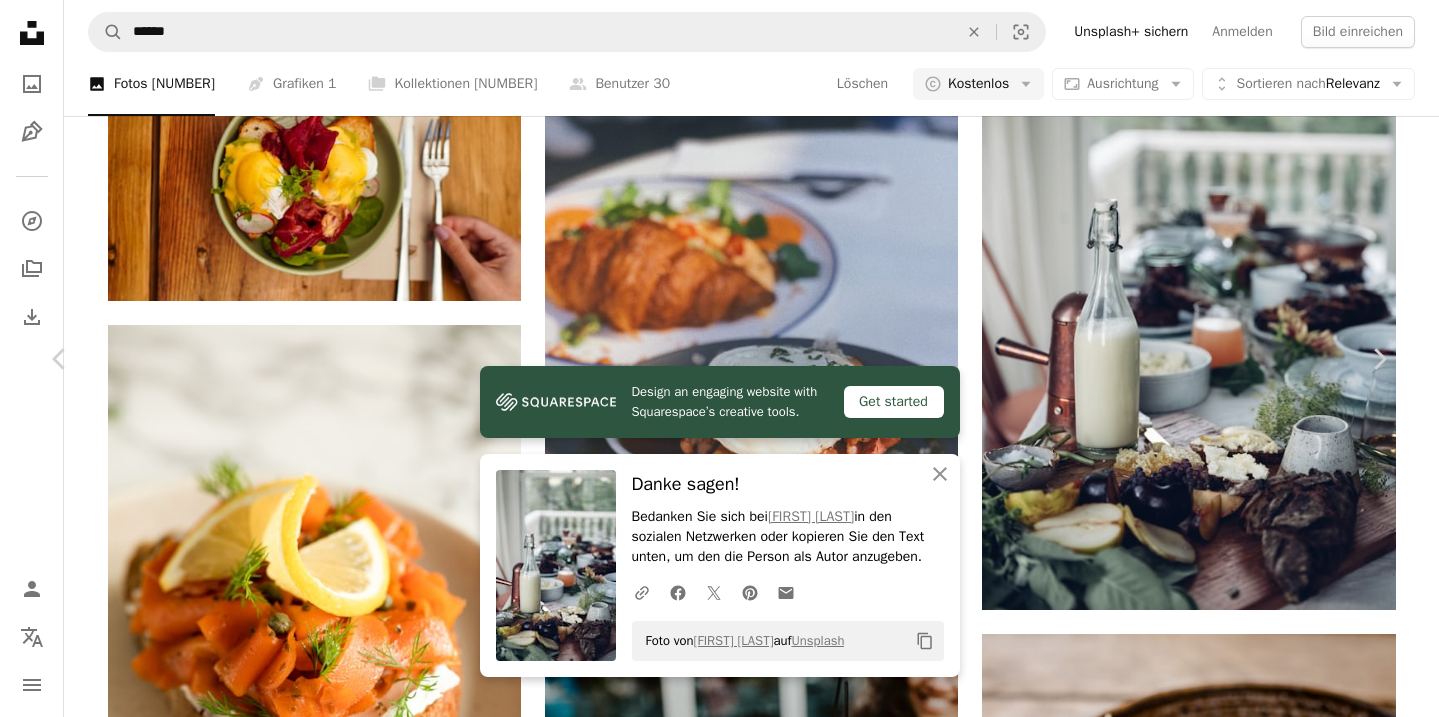 click at bounding box center (1111, 3488) 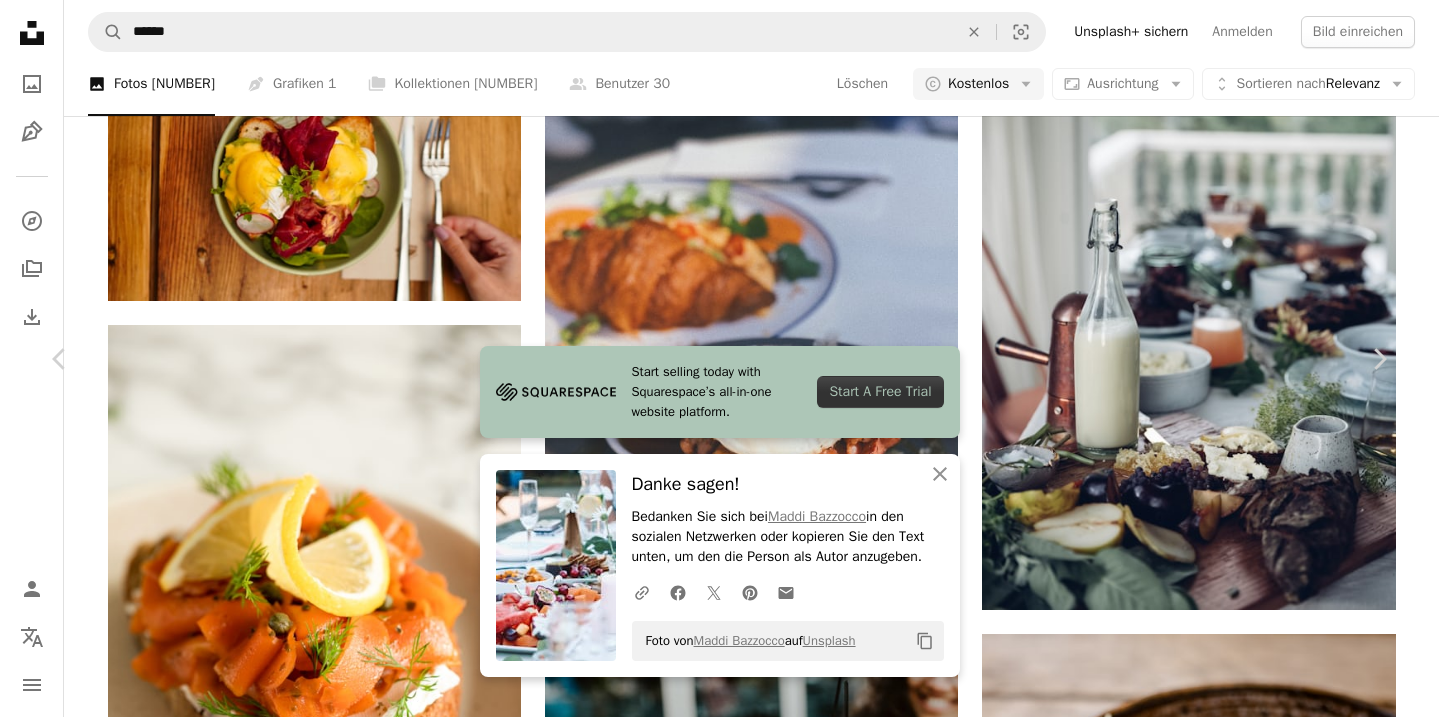 scroll, scrollTop: 12738, scrollLeft: 0, axis: vertical 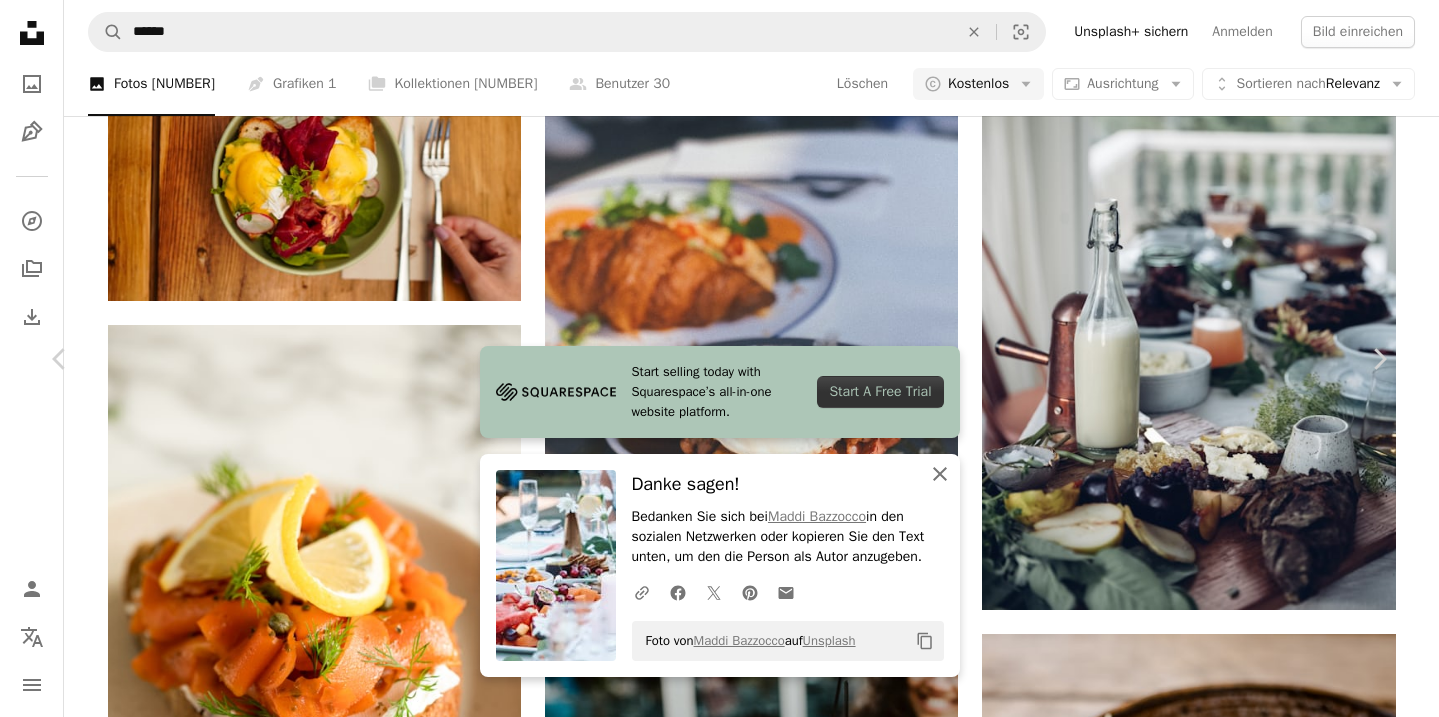 click on "An X shape" 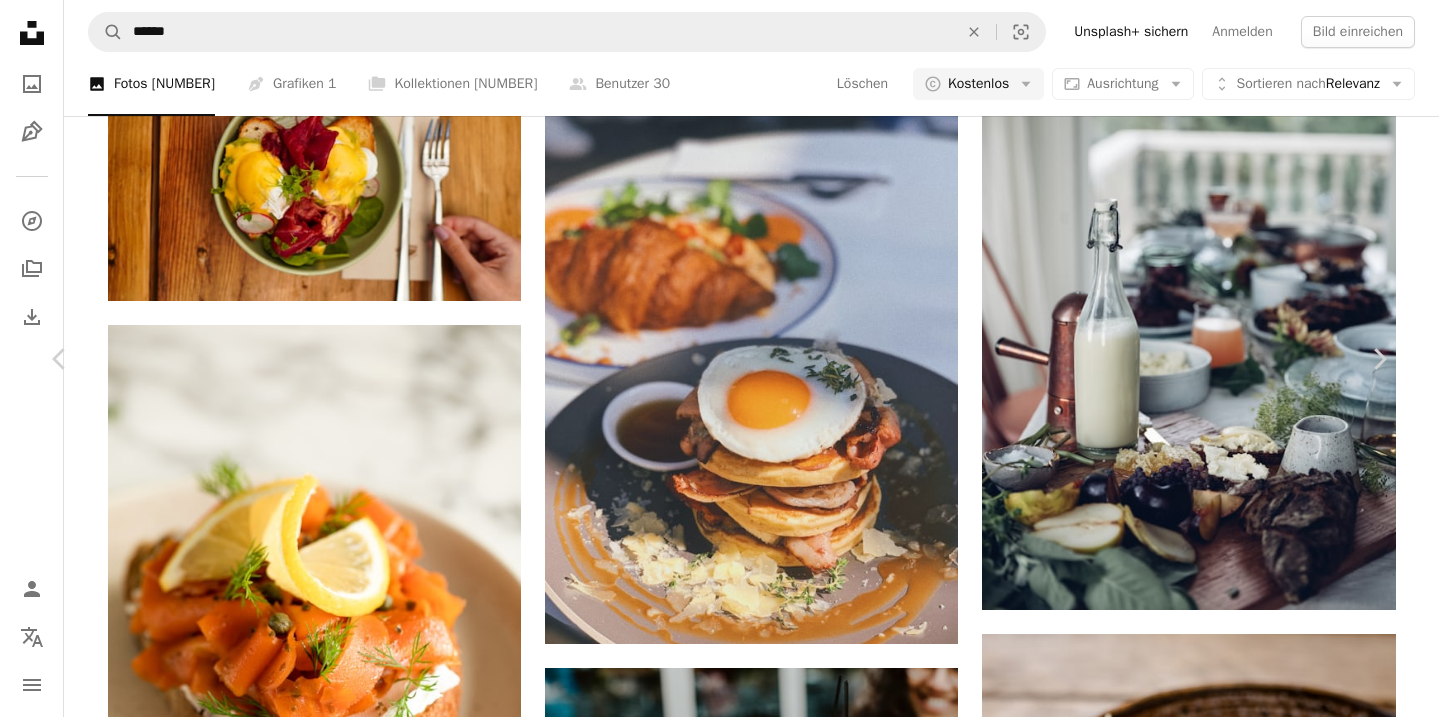 scroll, scrollTop: 13543, scrollLeft: 0, axis: vertical 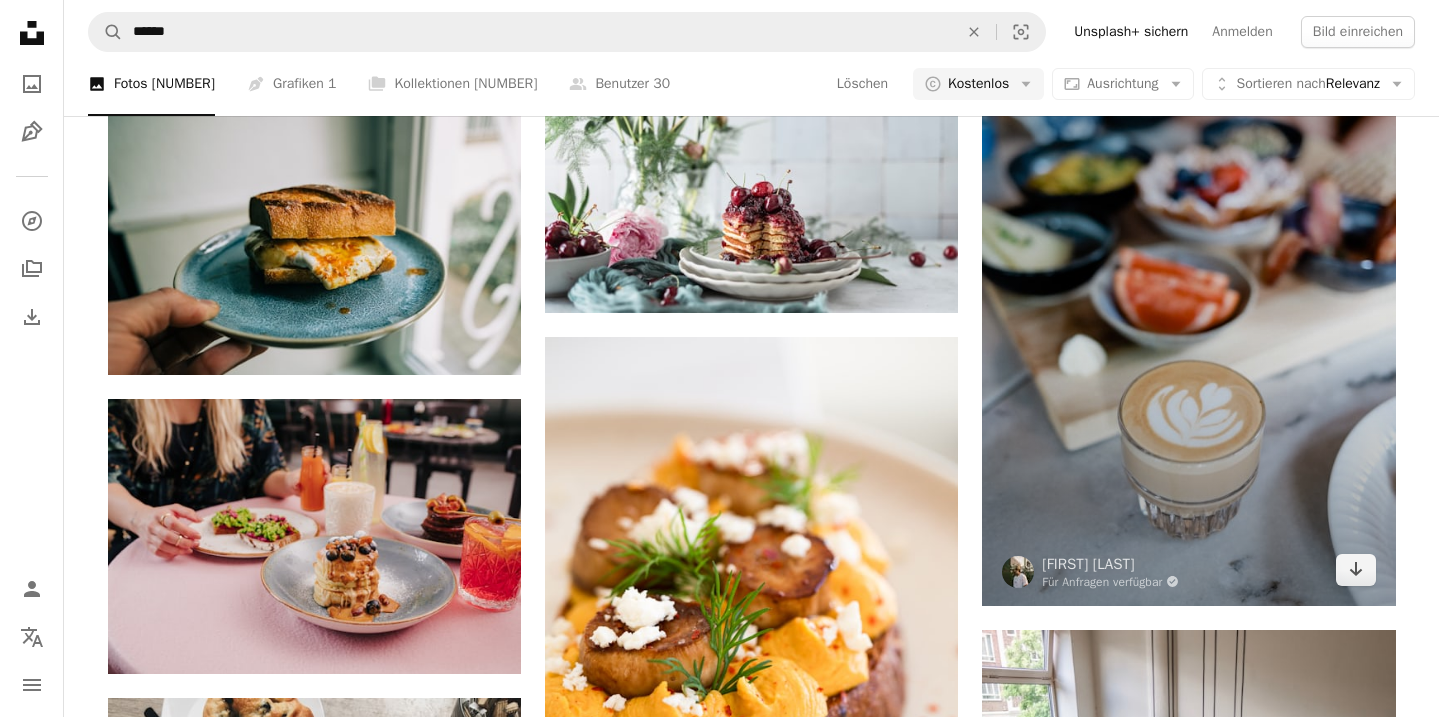 click at bounding box center (1188, 296) 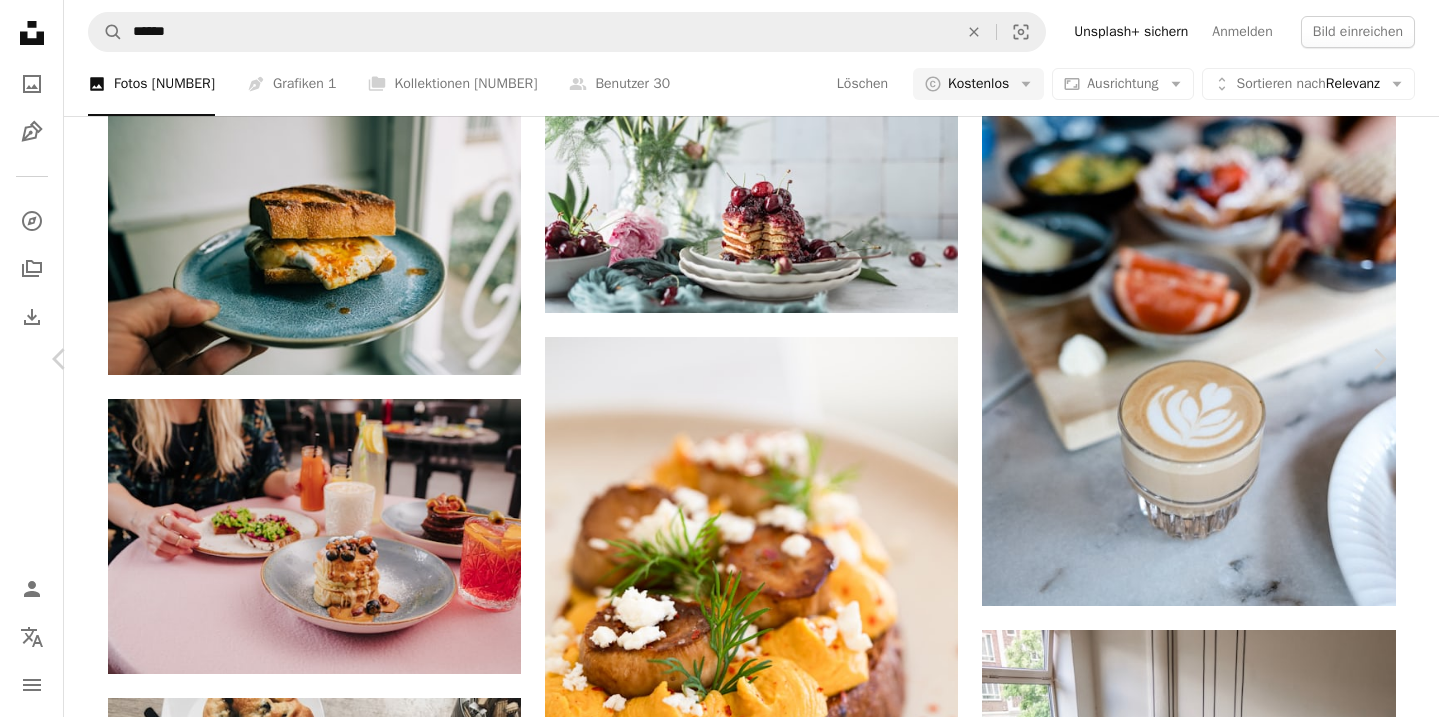 click on "Kostenlos herunterladen" at bounding box center [1173, 3450] 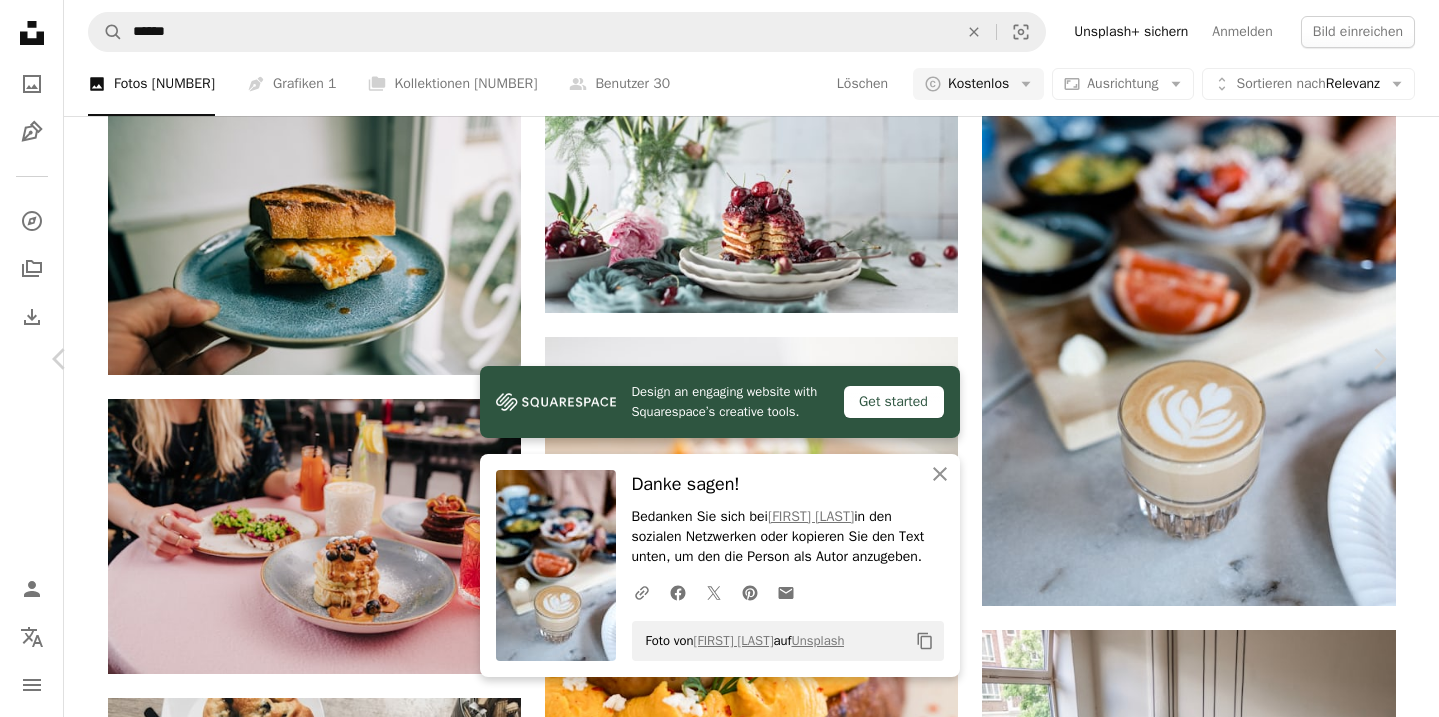 scroll, scrollTop: 1375, scrollLeft: 0, axis: vertical 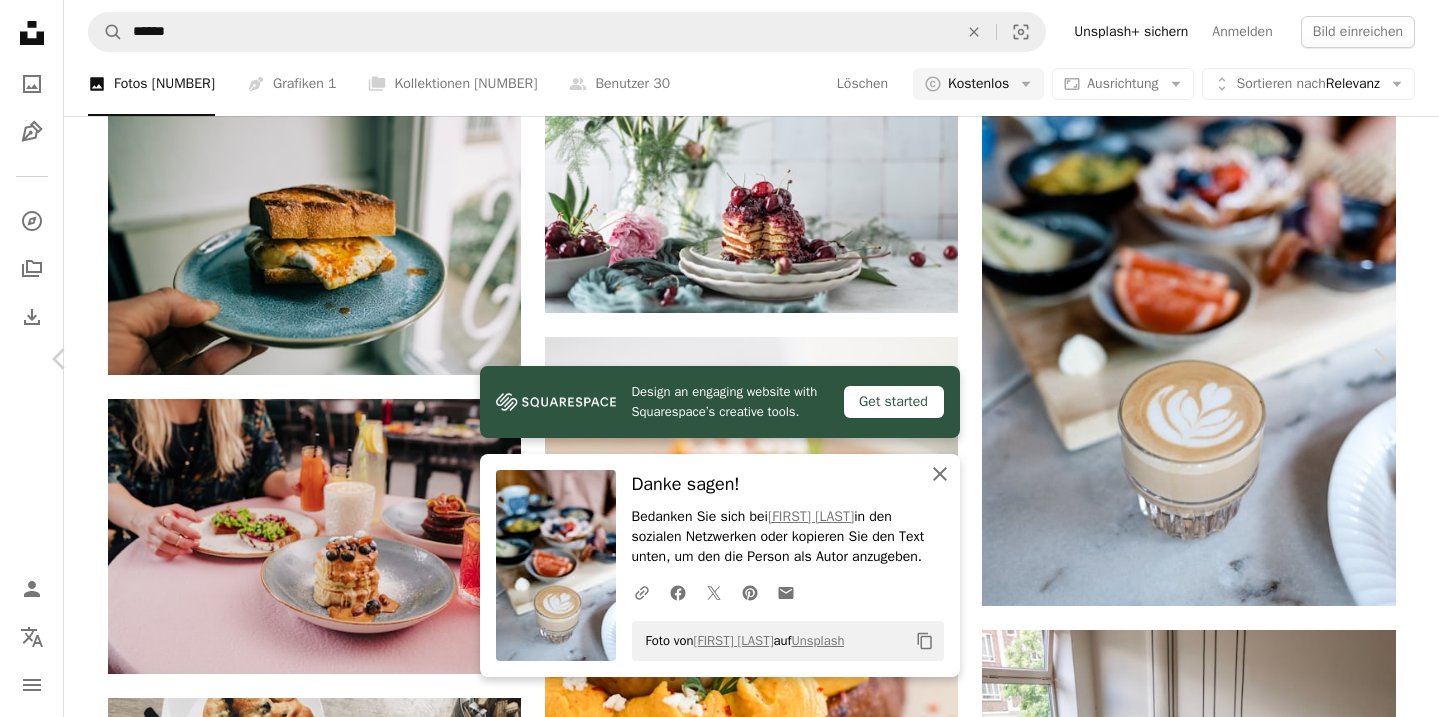 click on "An X shape" 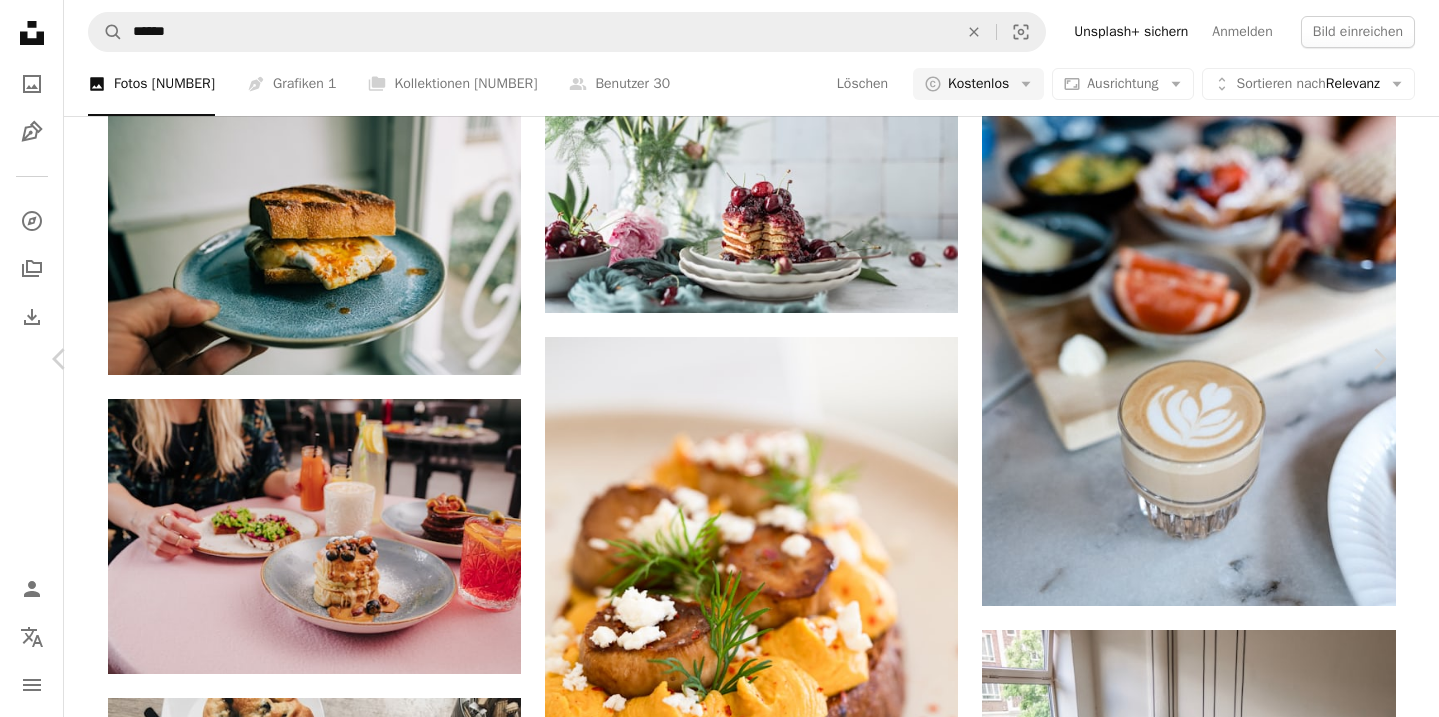 scroll, scrollTop: 4716, scrollLeft: 0, axis: vertical 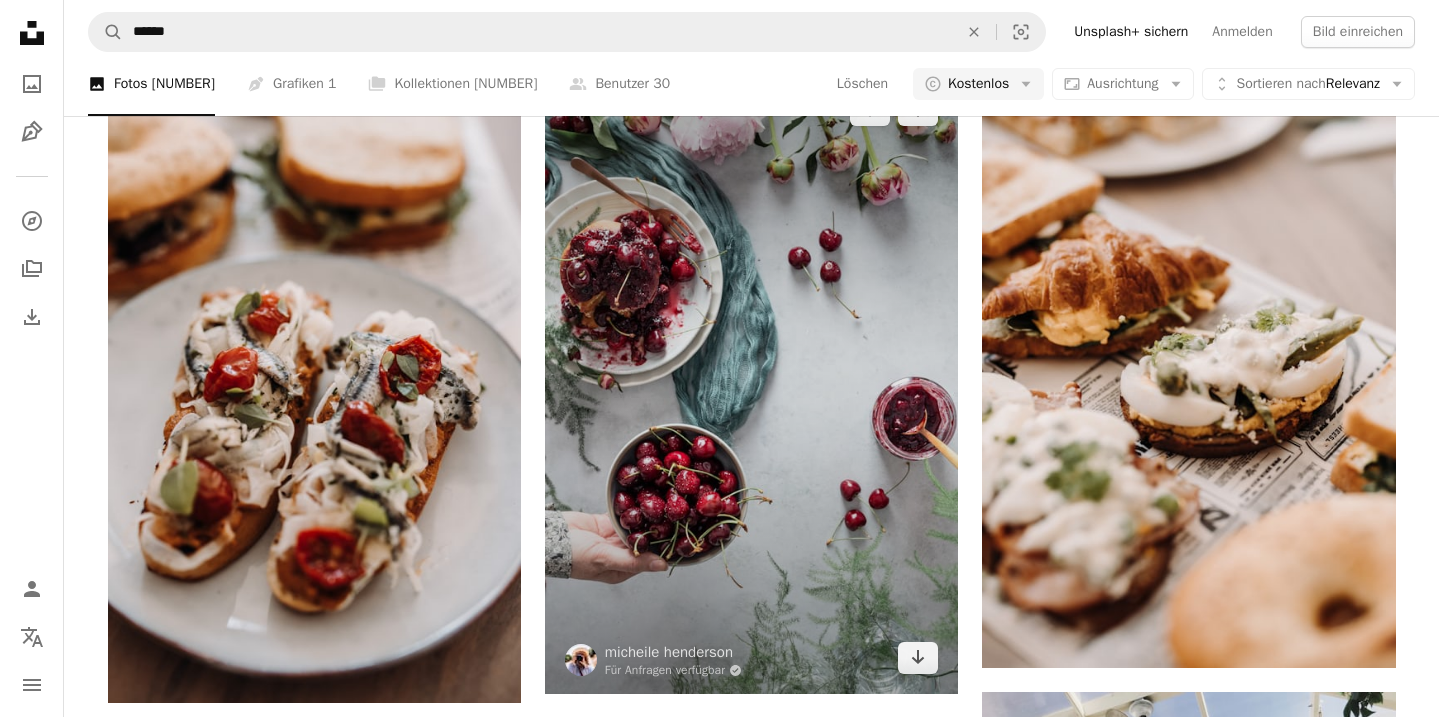 click at bounding box center [751, 384] 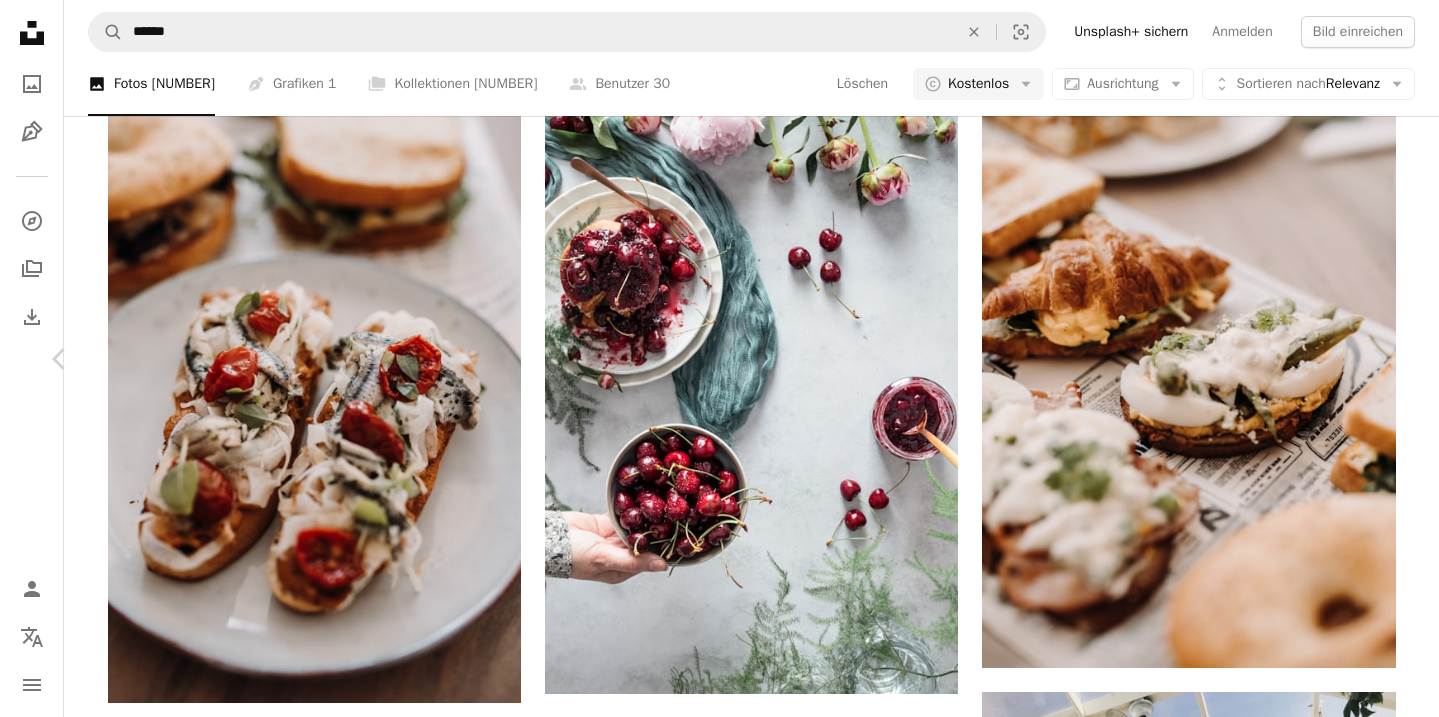 click on "Kostenlos herunterladen" at bounding box center [1173, 4211] 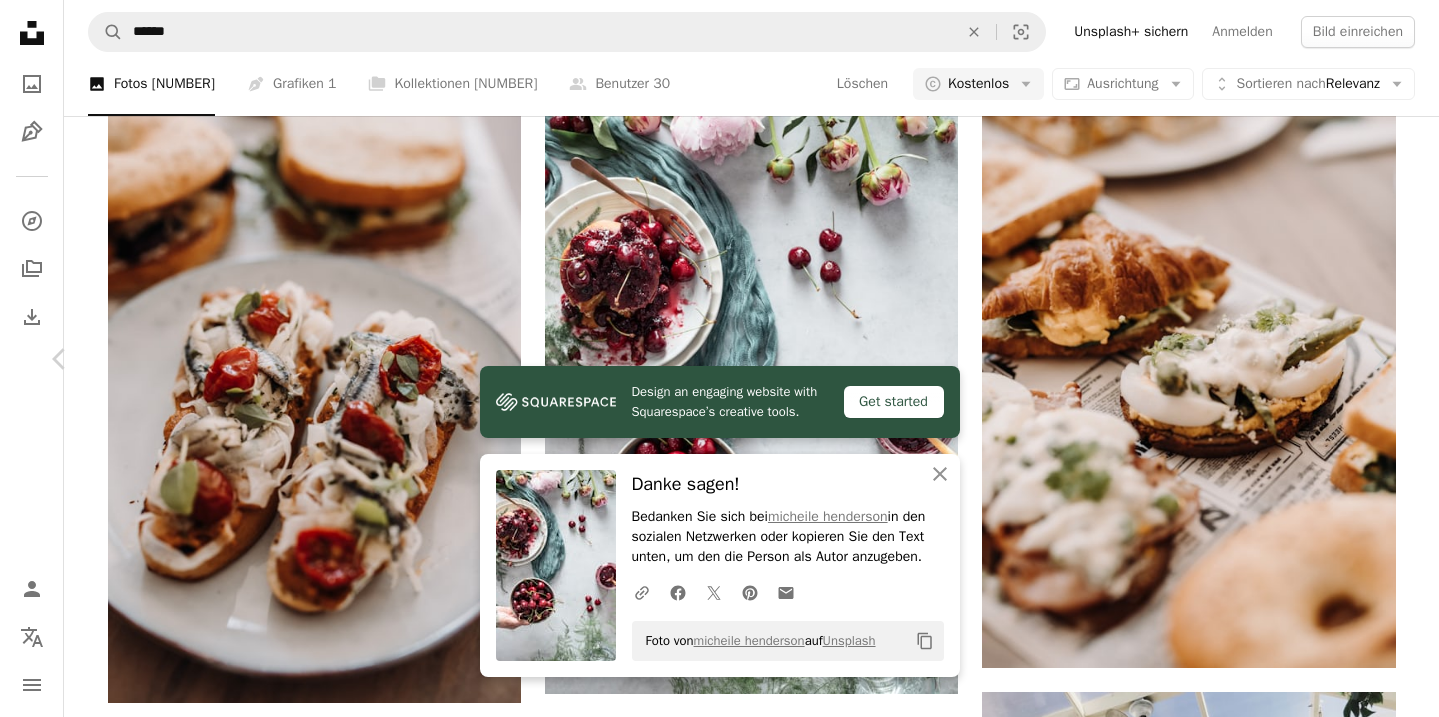 scroll, scrollTop: 663, scrollLeft: 0, axis: vertical 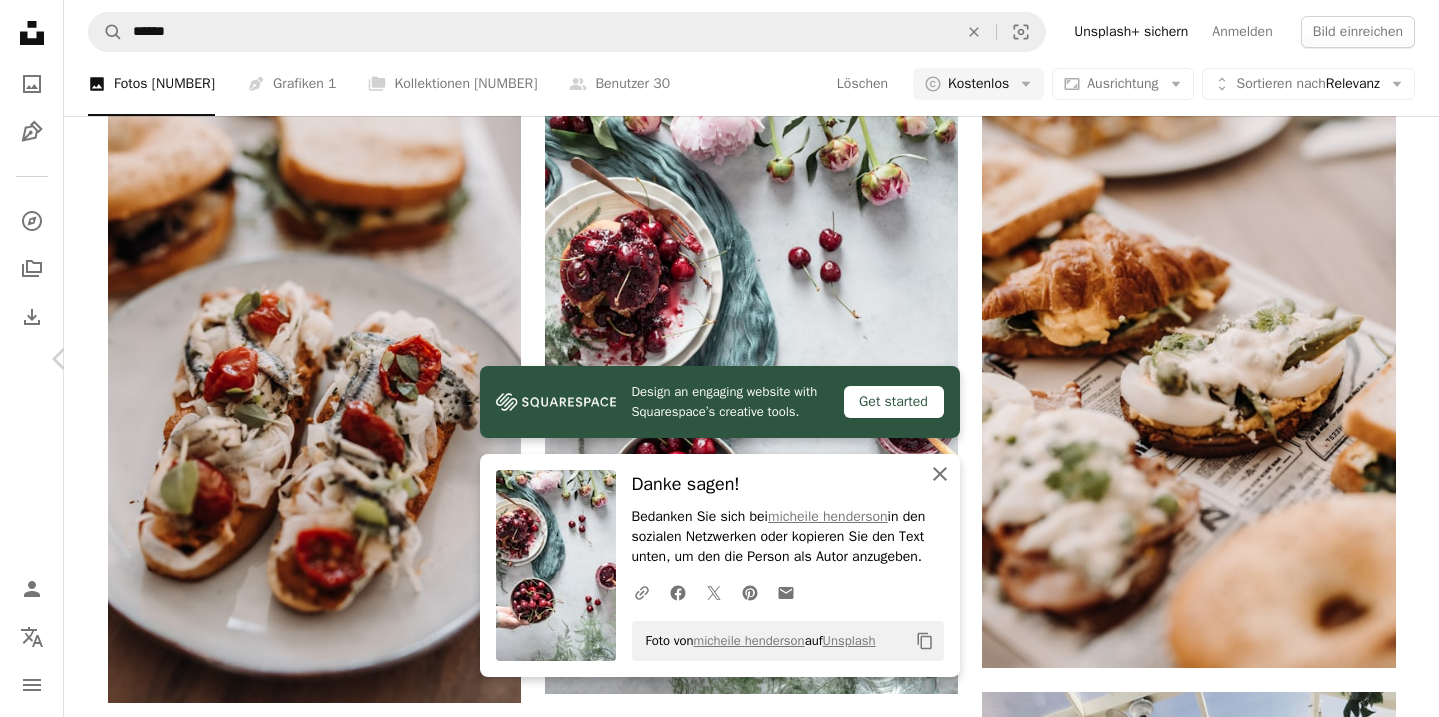 click on "An X shape" 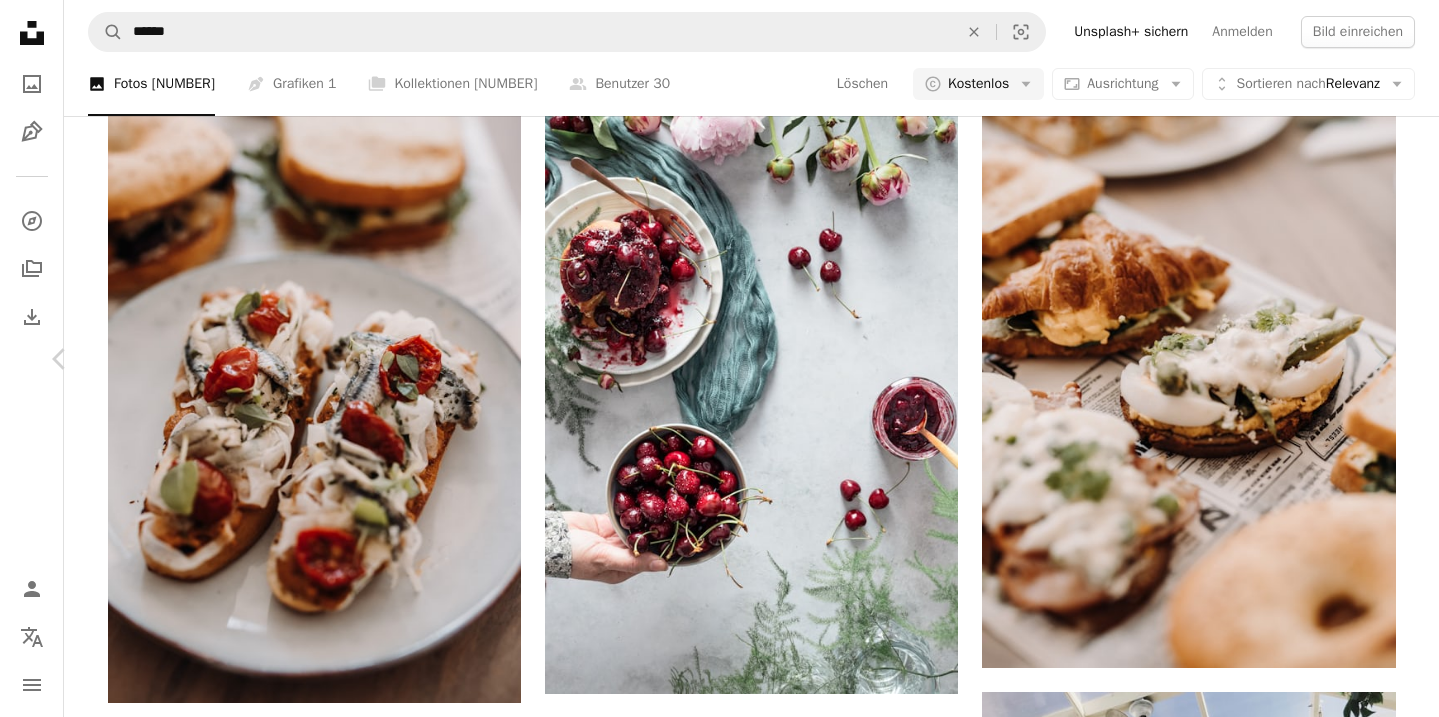 scroll, scrollTop: 2807, scrollLeft: 0, axis: vertical 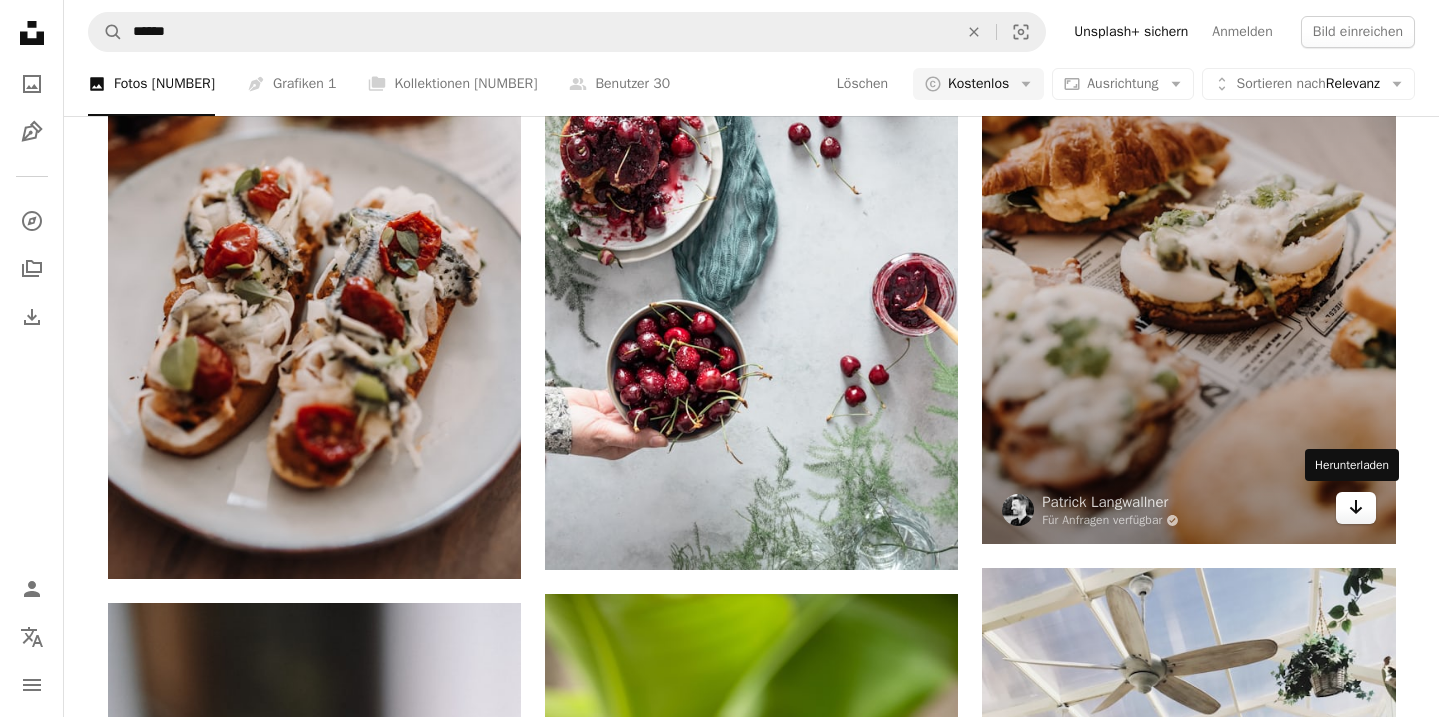 click on "Arrow pointing down" 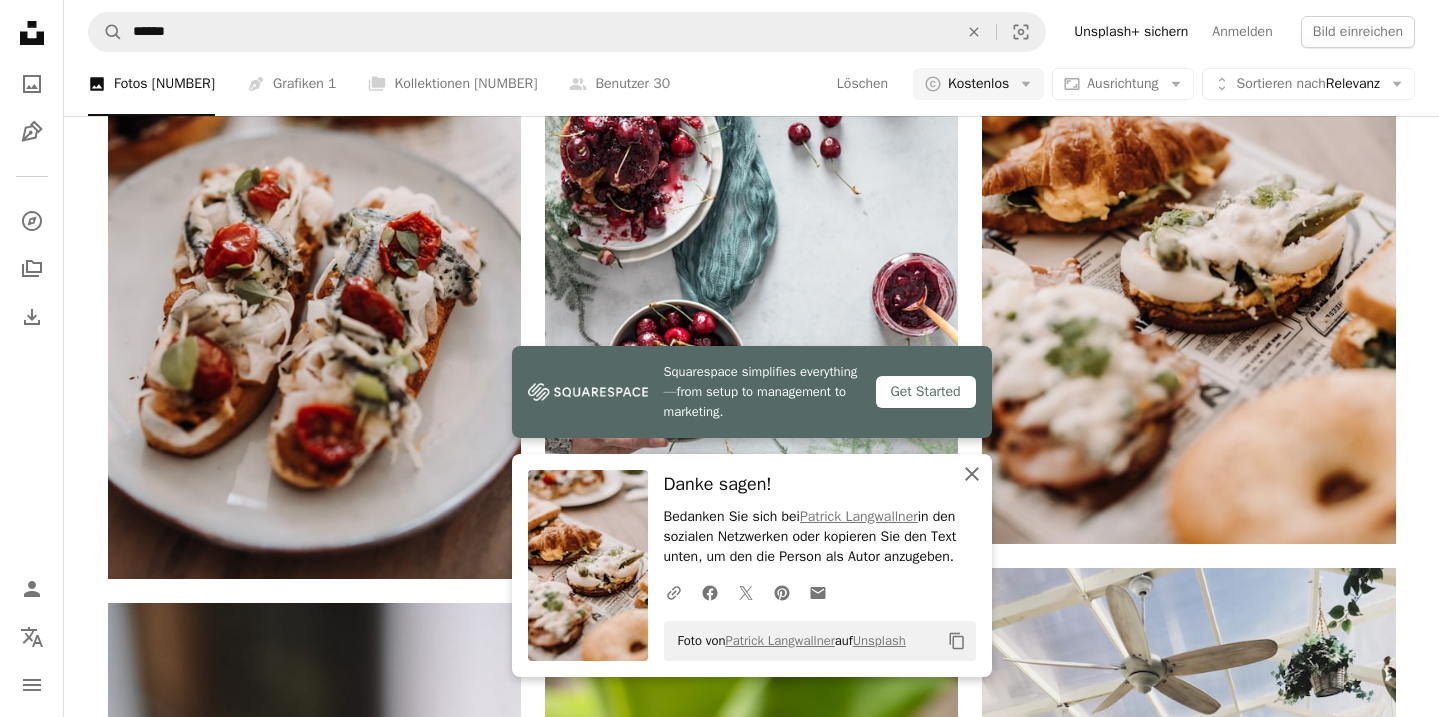 click on "An X shape" 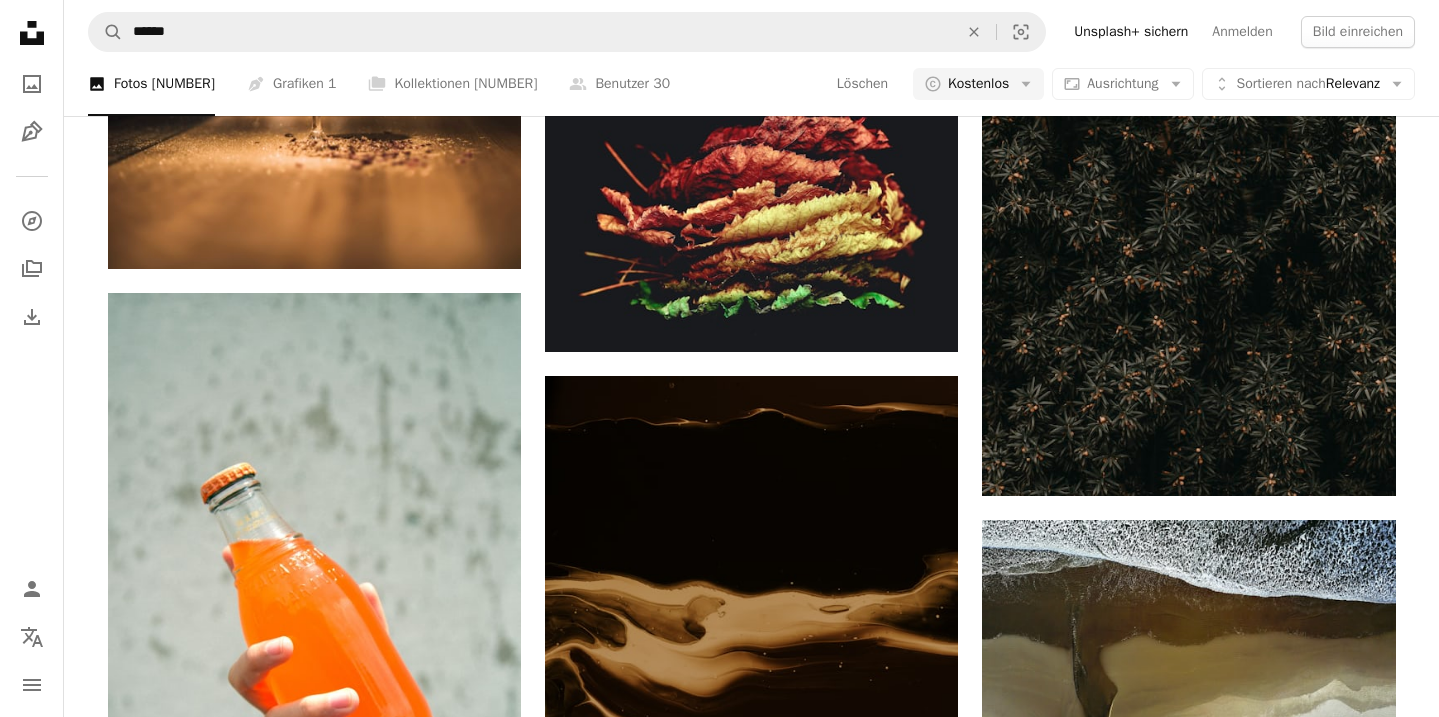 scroll, scrollTop: 27775, scrollLeft: 0, axis: vertical 